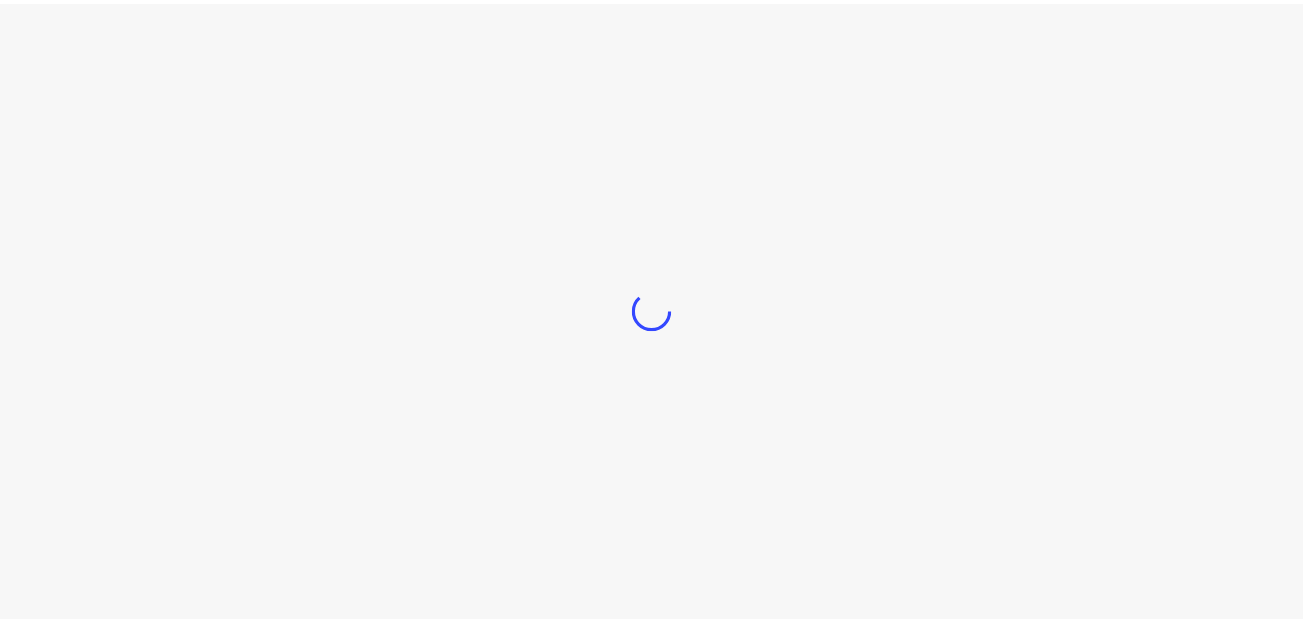 scroll, scrollTop: 0, scrollLeft: 0, axis: both 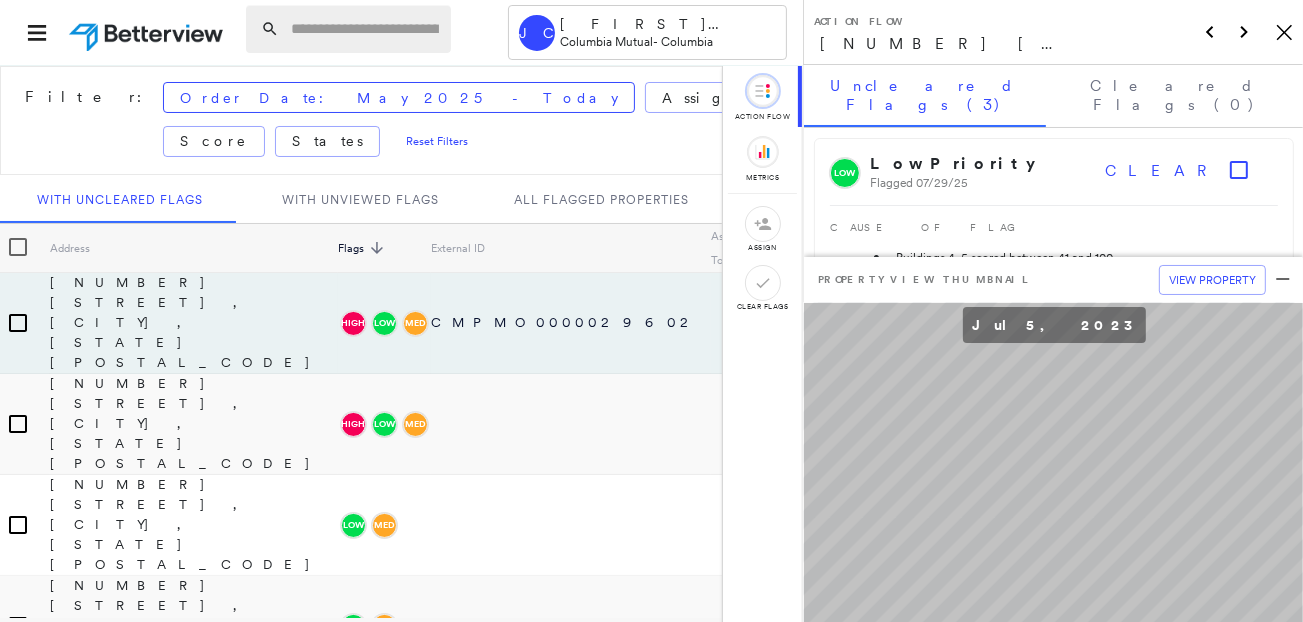 click at bounding box center (365, 29) 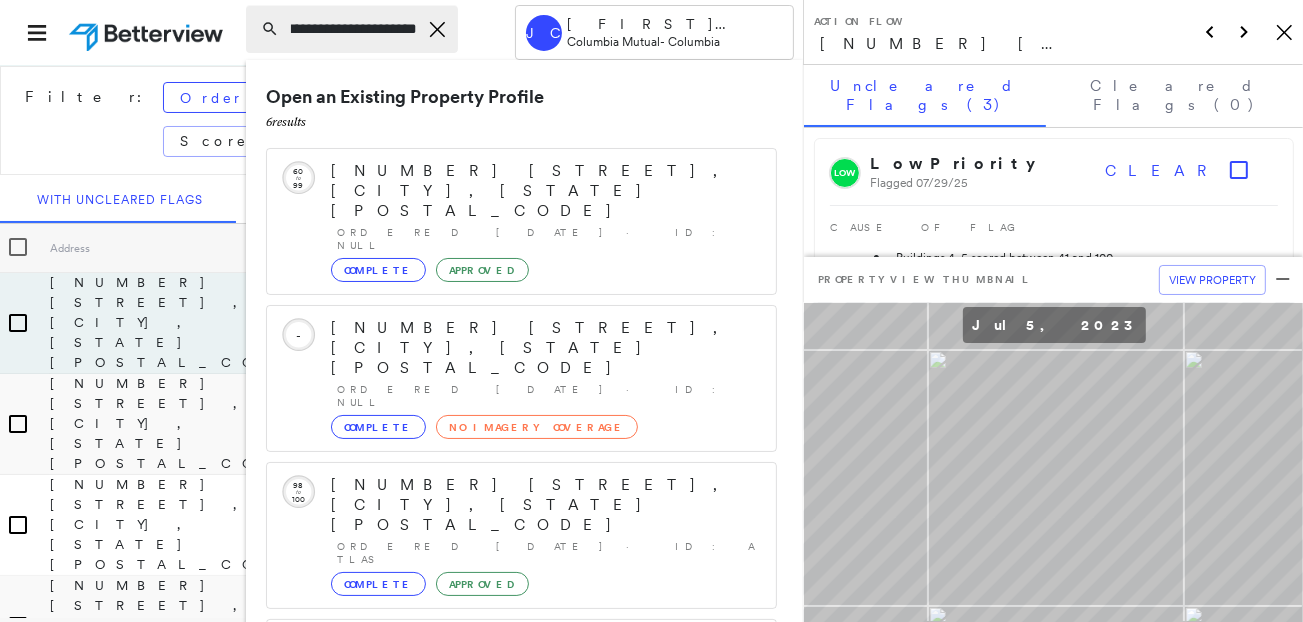 scroll, scrollTop: 0, scrollLeft: 34, axis: horizontal 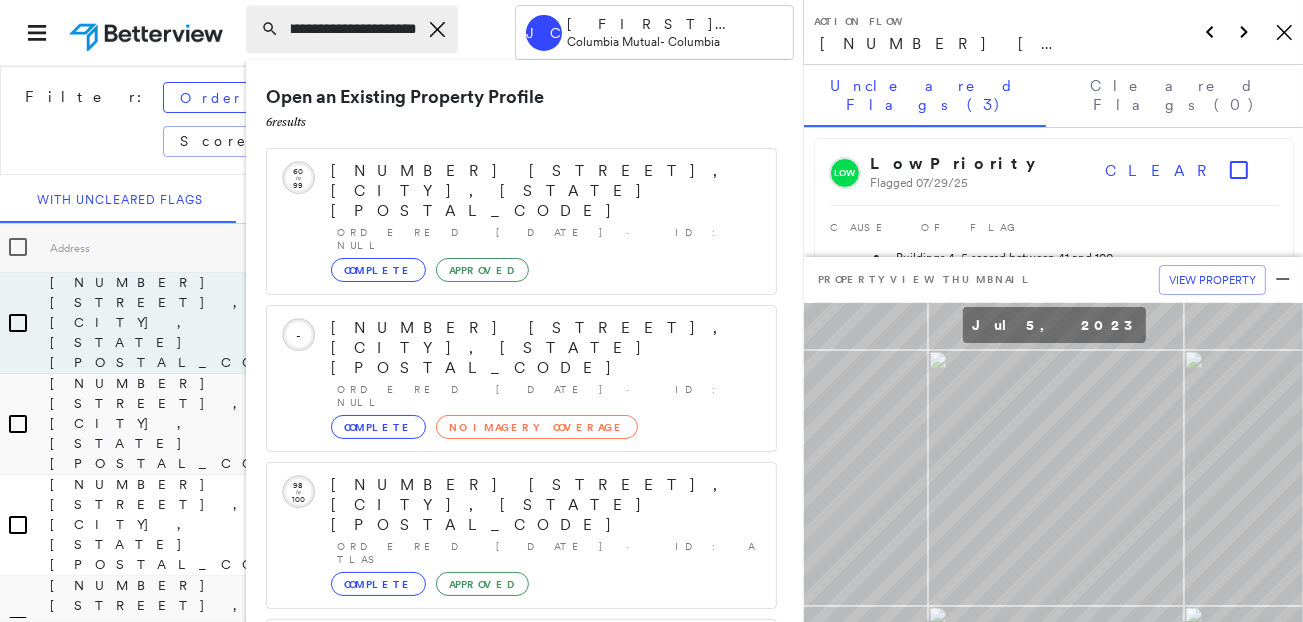 type on "**********" 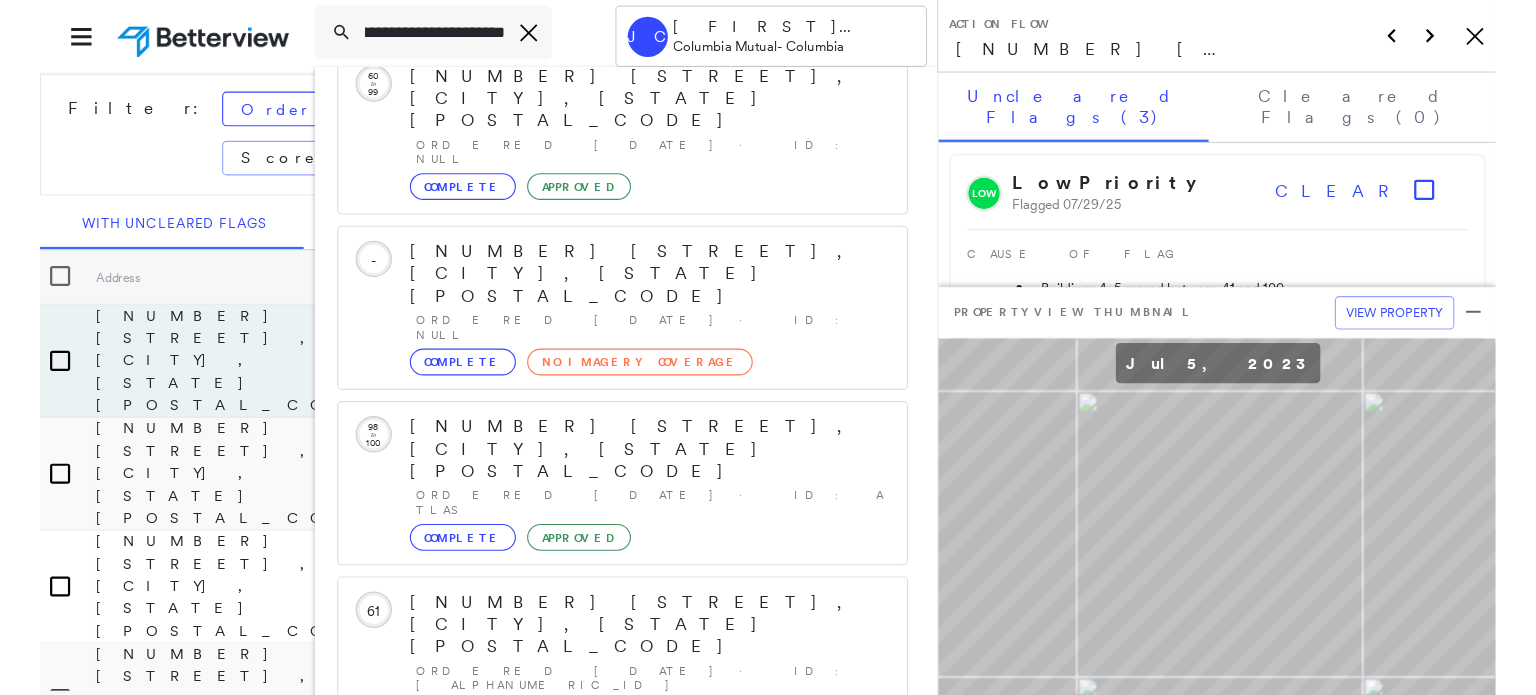 scroll, scrollTop: 208, scrollLeft: 0, axis: vertical 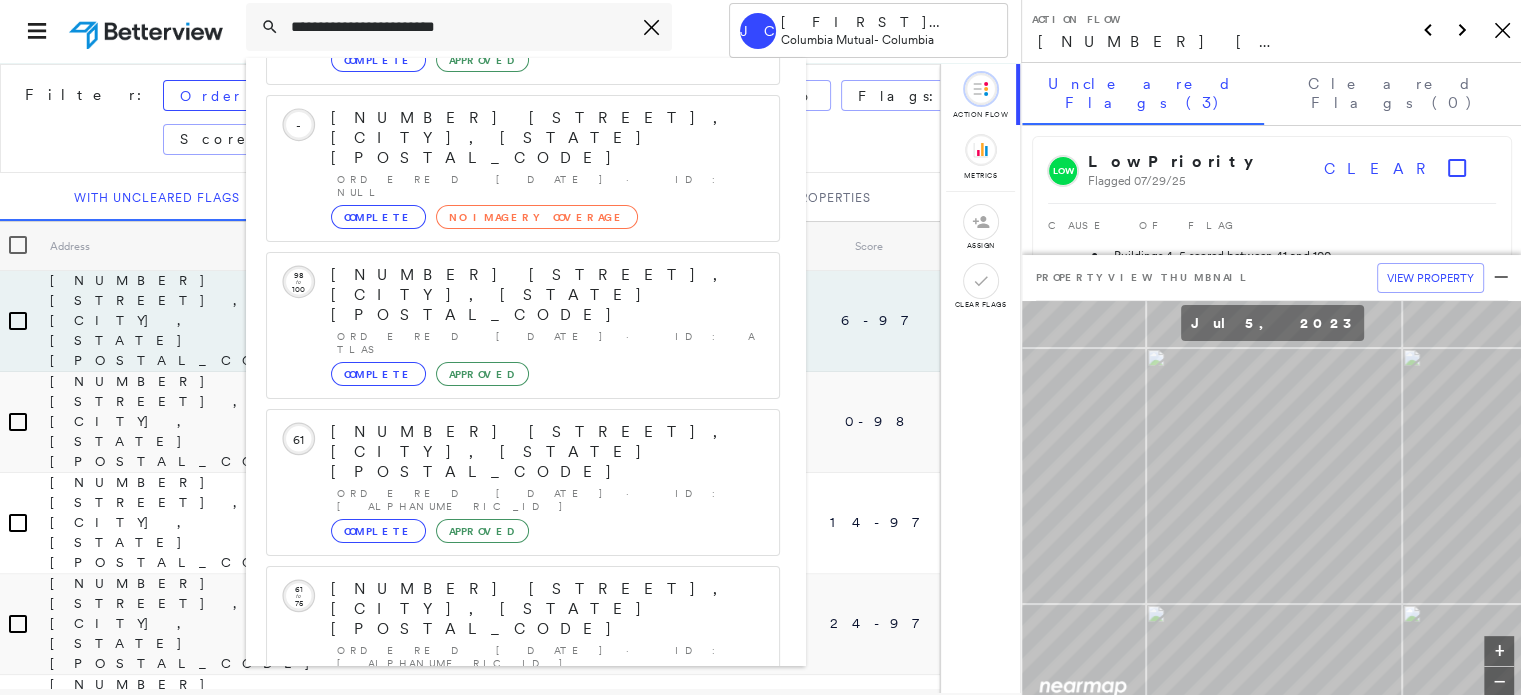 click 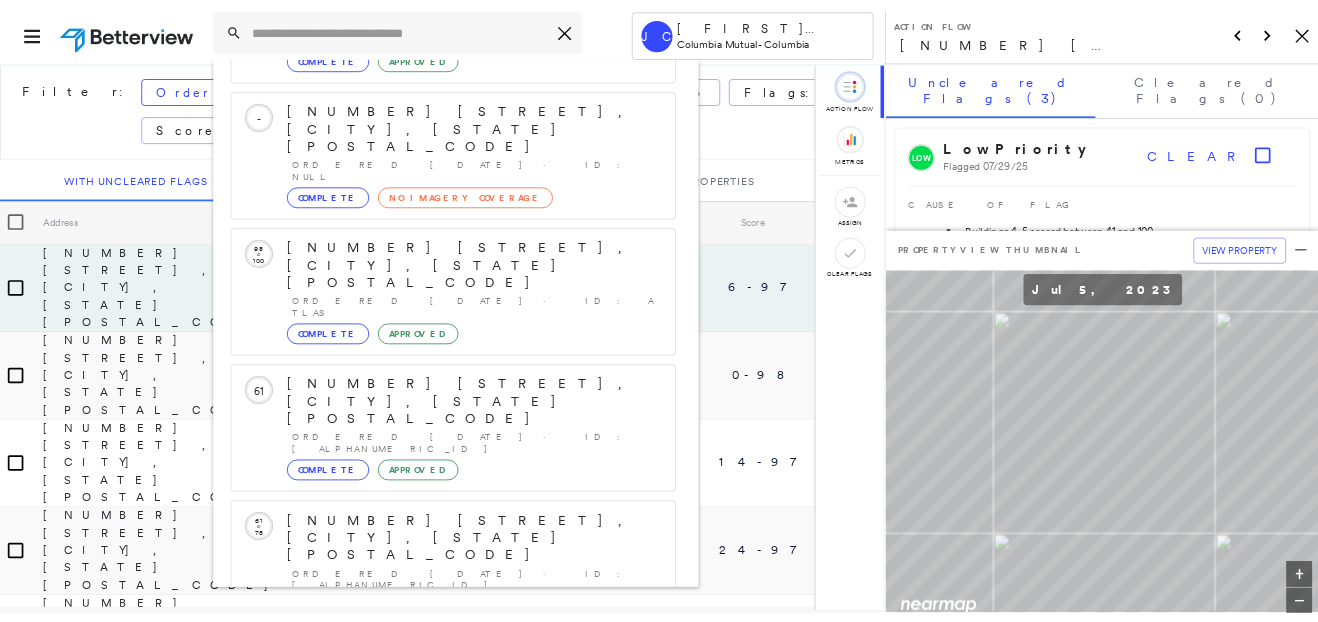 scroll, scrollTop: 0, scrollLeft: 0, axis: both 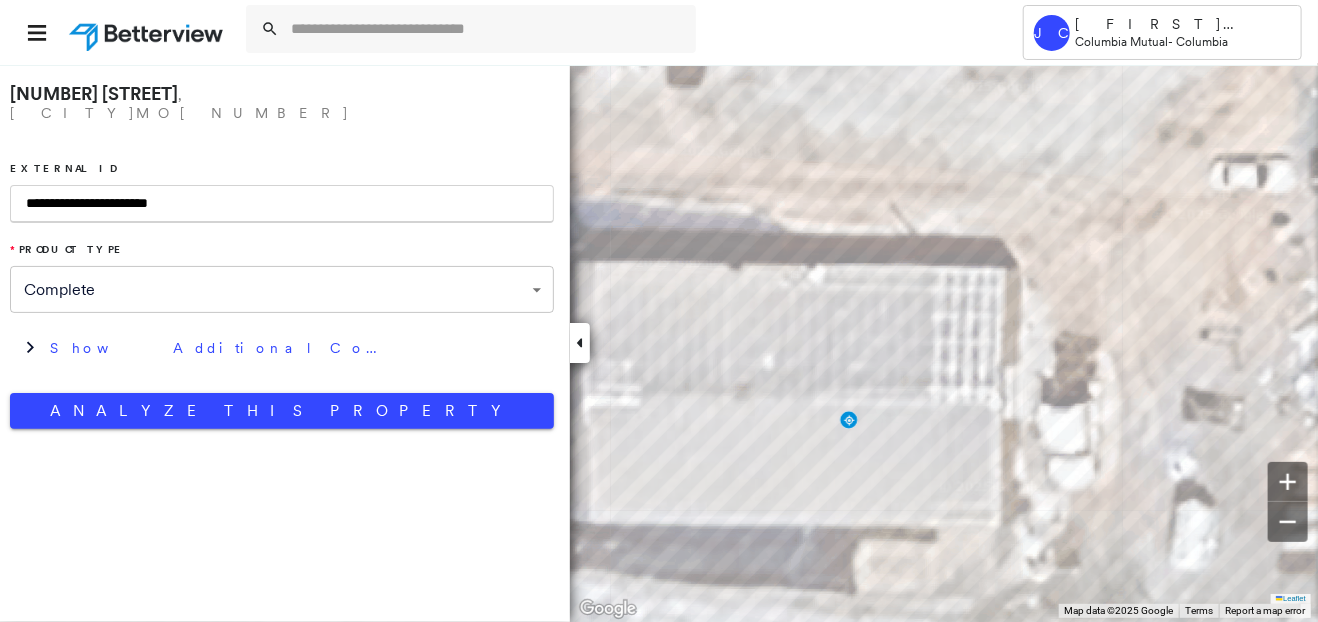 click on "**********" at bounding box center (282, 204) 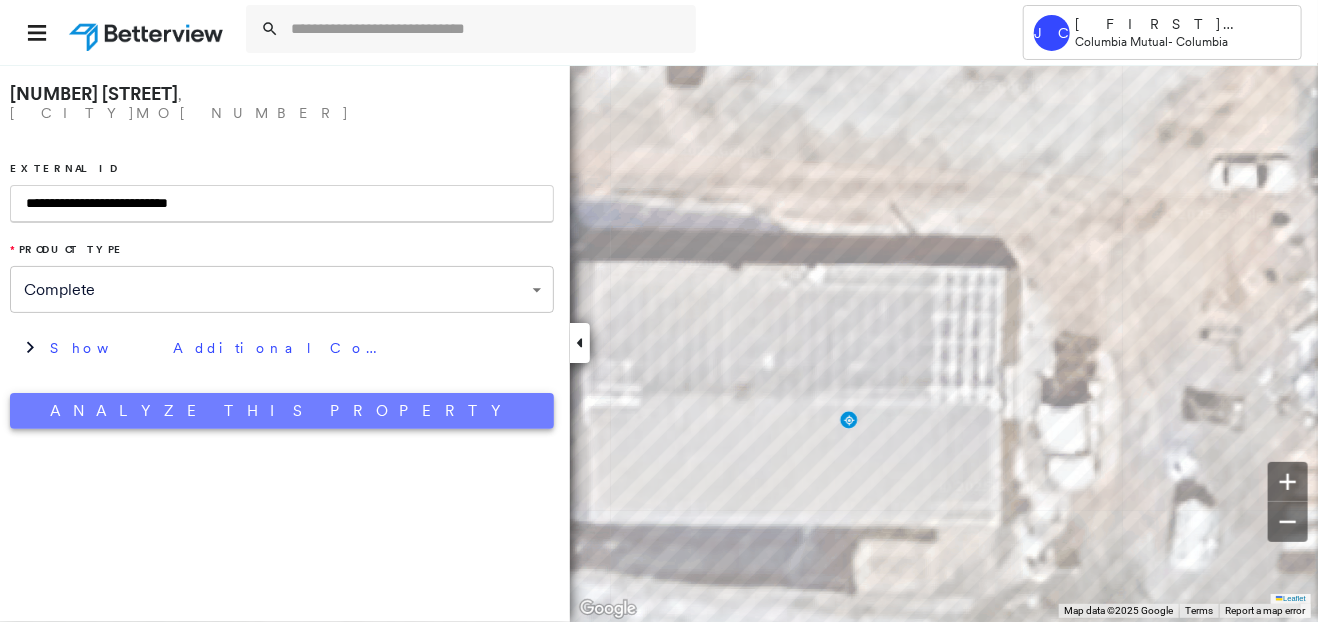 type on "**********" 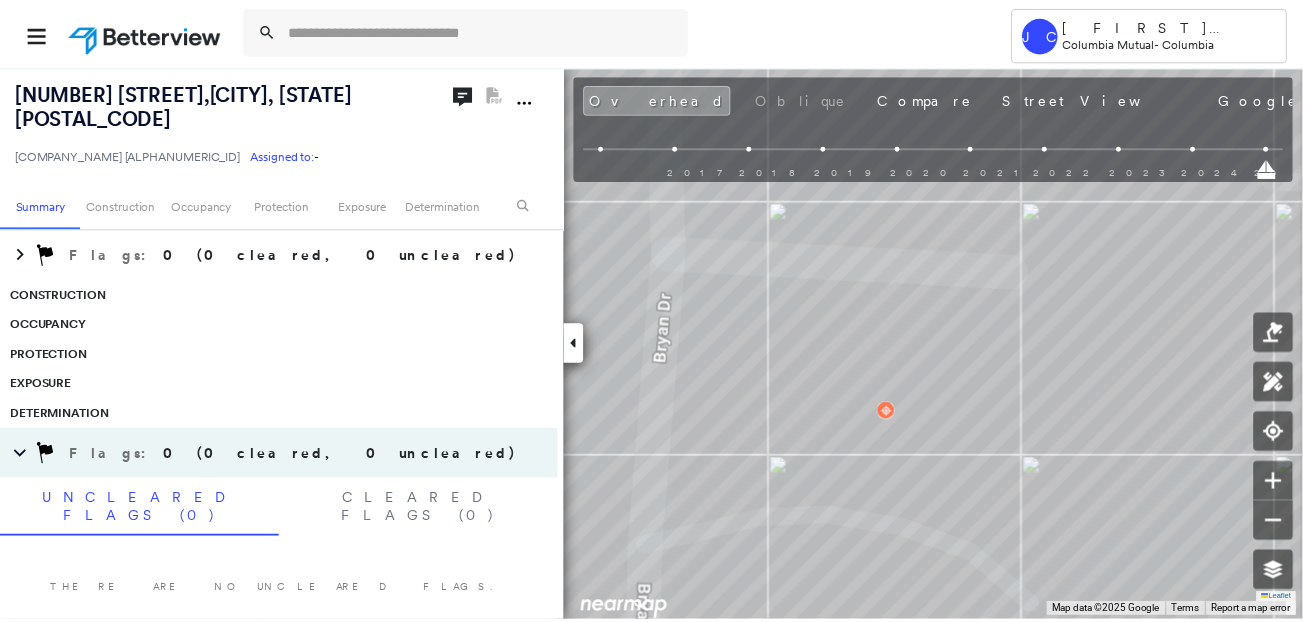 scroll, scrollTop: 0, scrollLeft: 0, axis: both 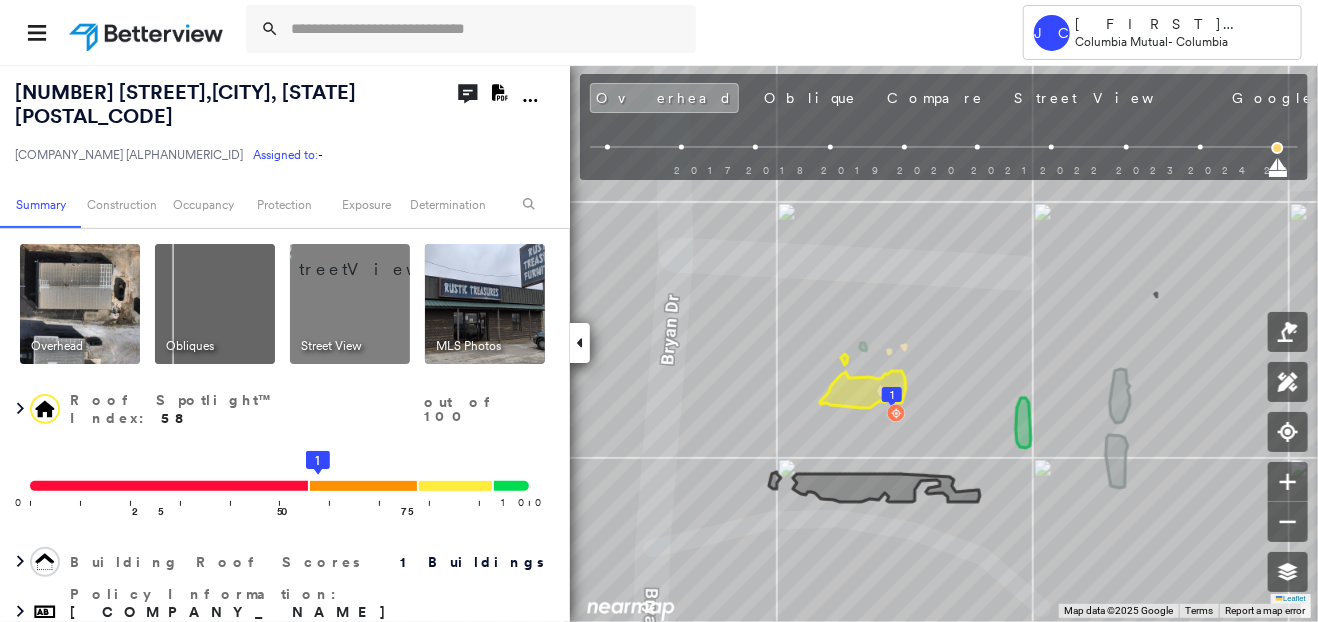 click 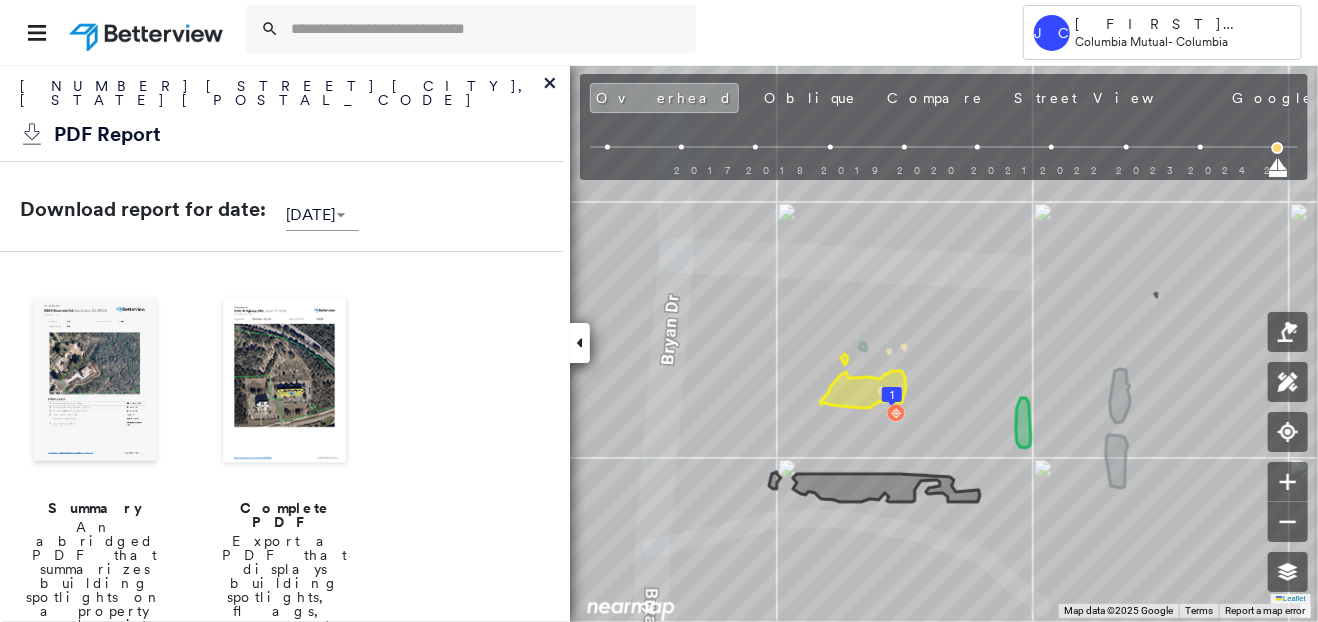 click at bounding box center [285, 382] 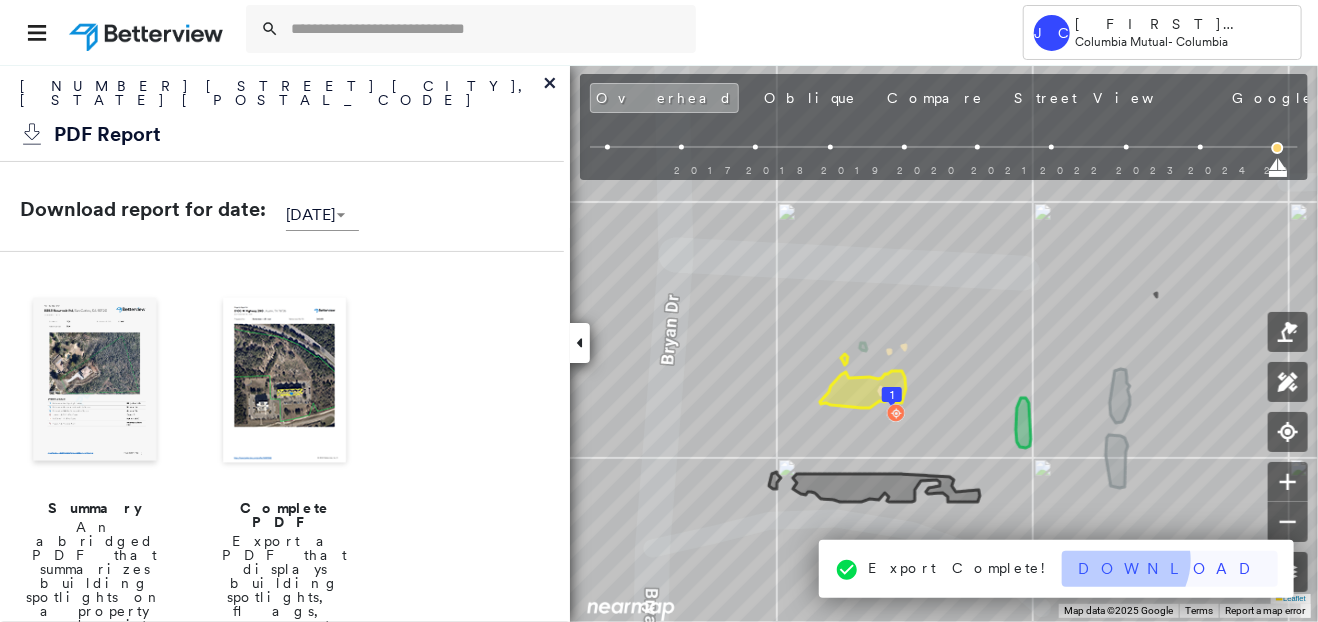 click on "Download" at bounding box center [1170, 569] 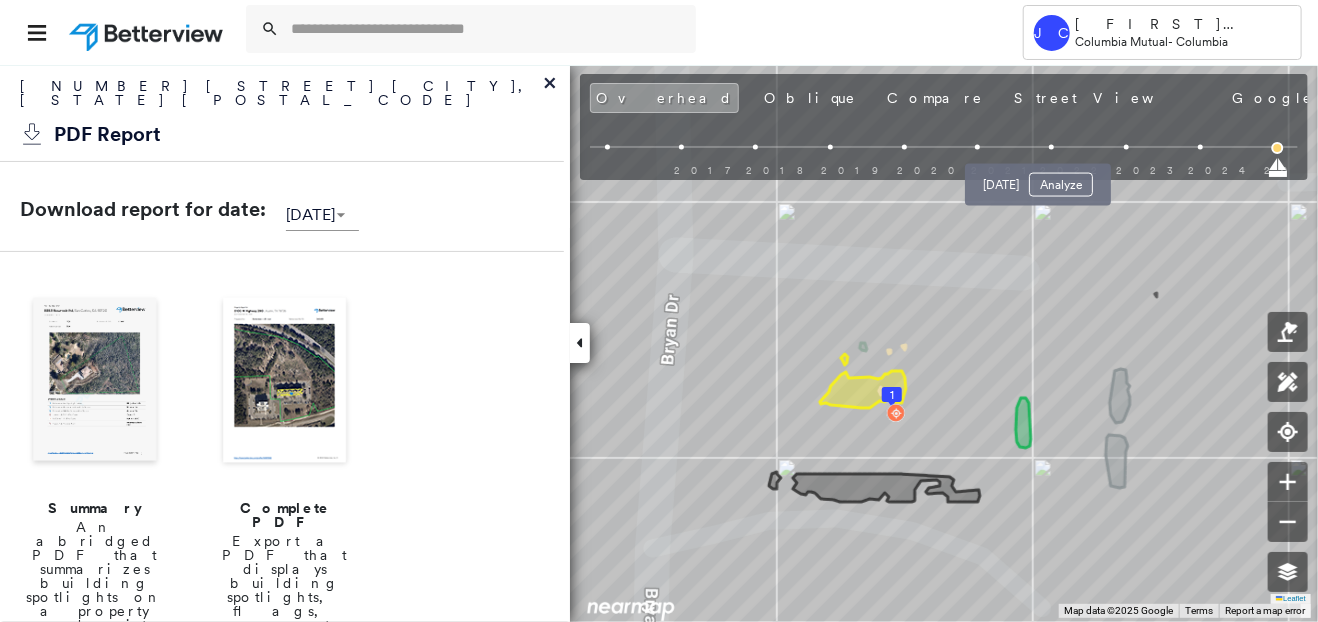 click at bounding box center (1052, 147) 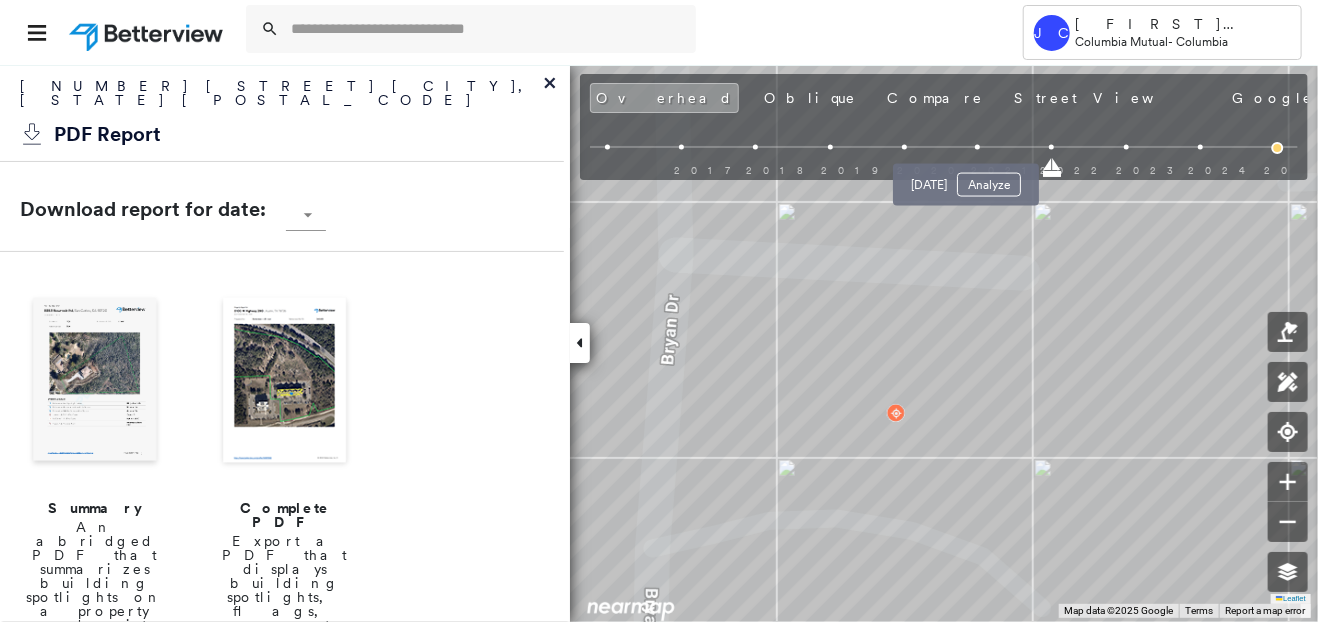 click at bounding box center (978, 147) 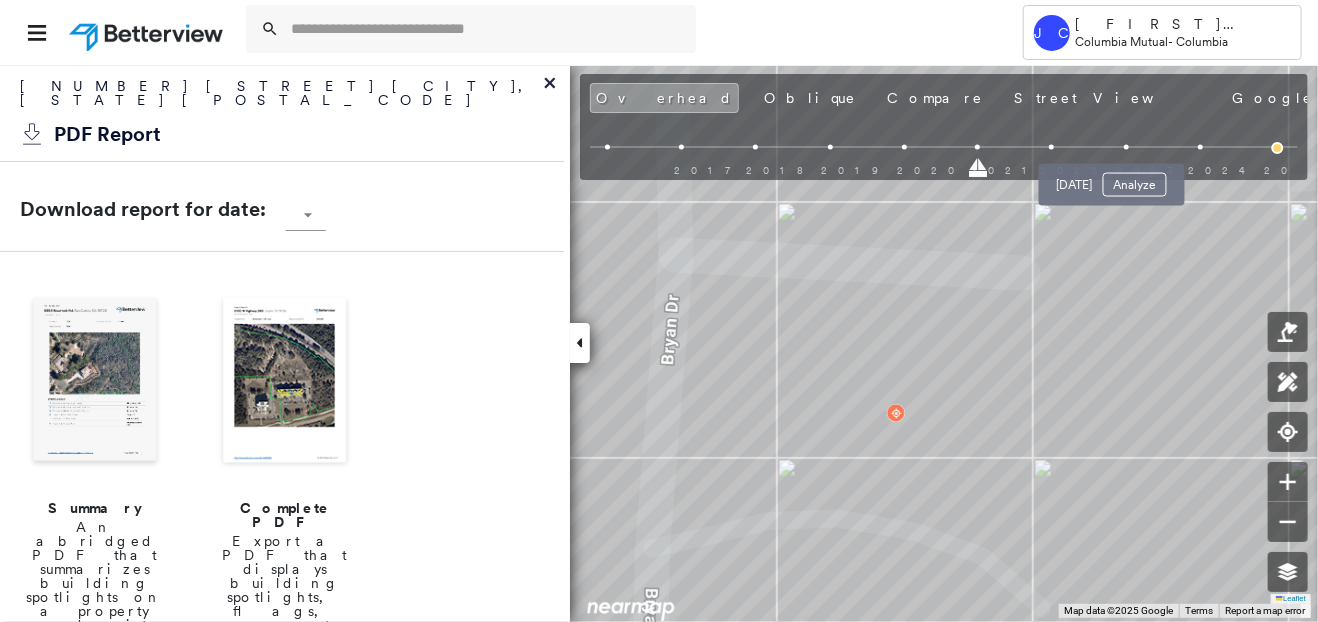 click at bounding box center [1126, 147] 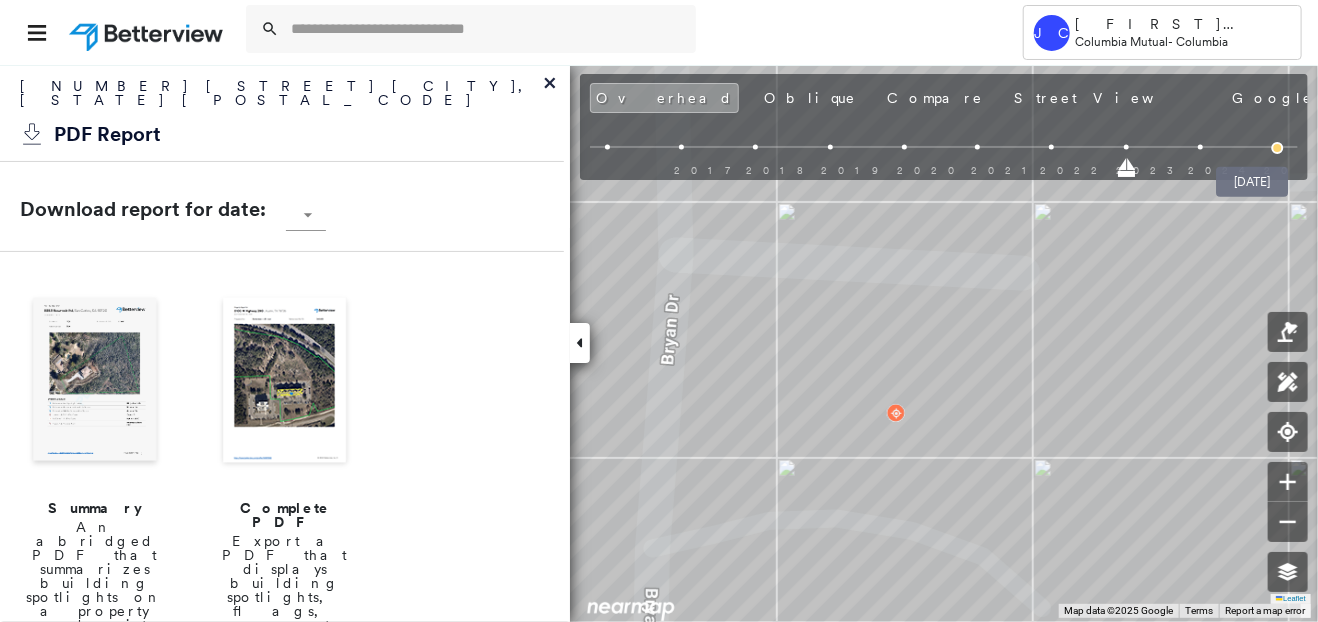 click at bounding box center (1278, 148) 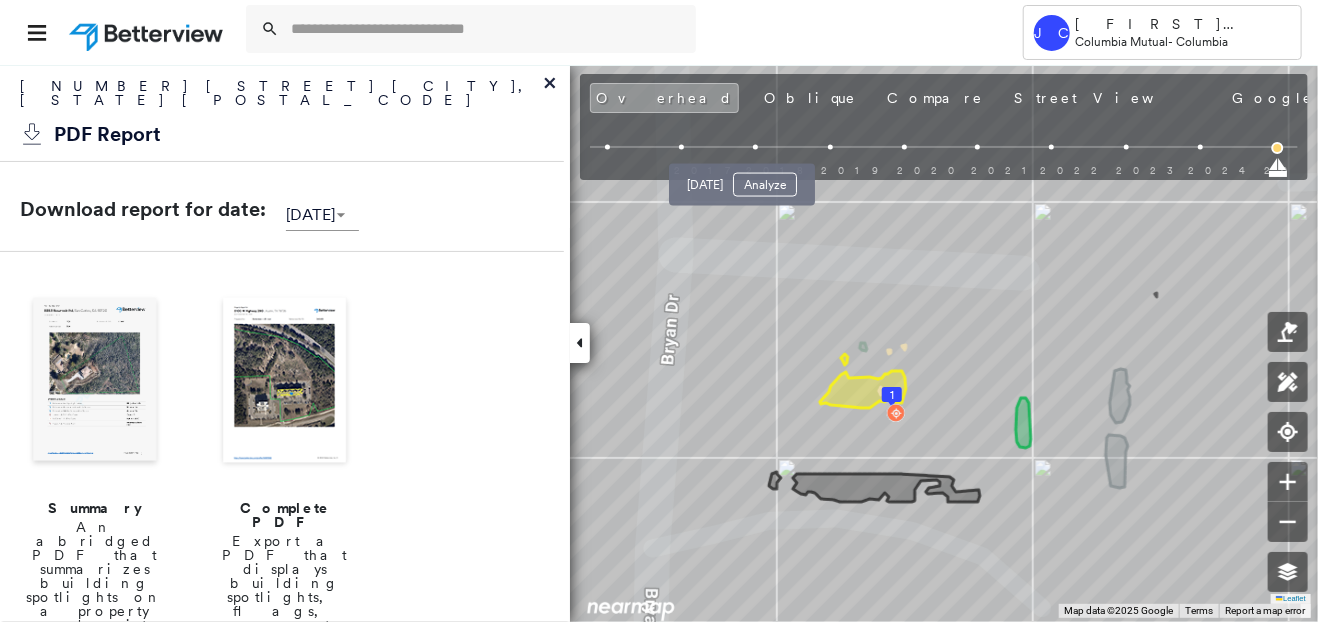 click at bounding box center (756, 147) 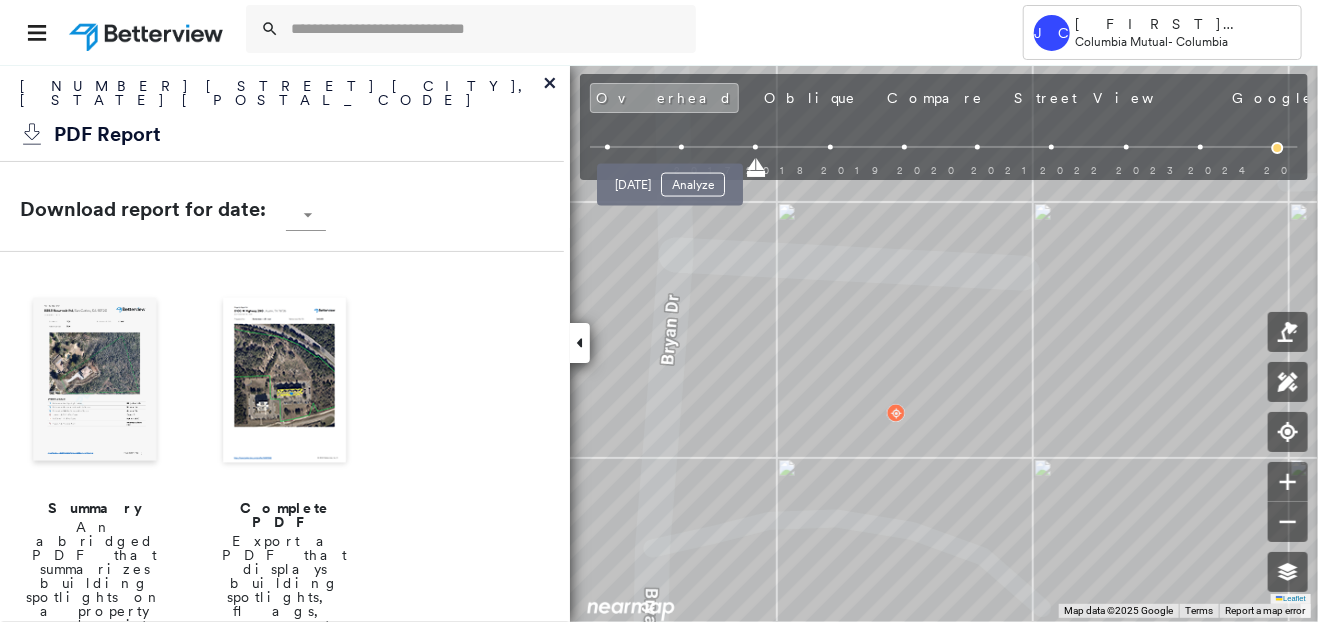 click at bounding box center (682, 147) 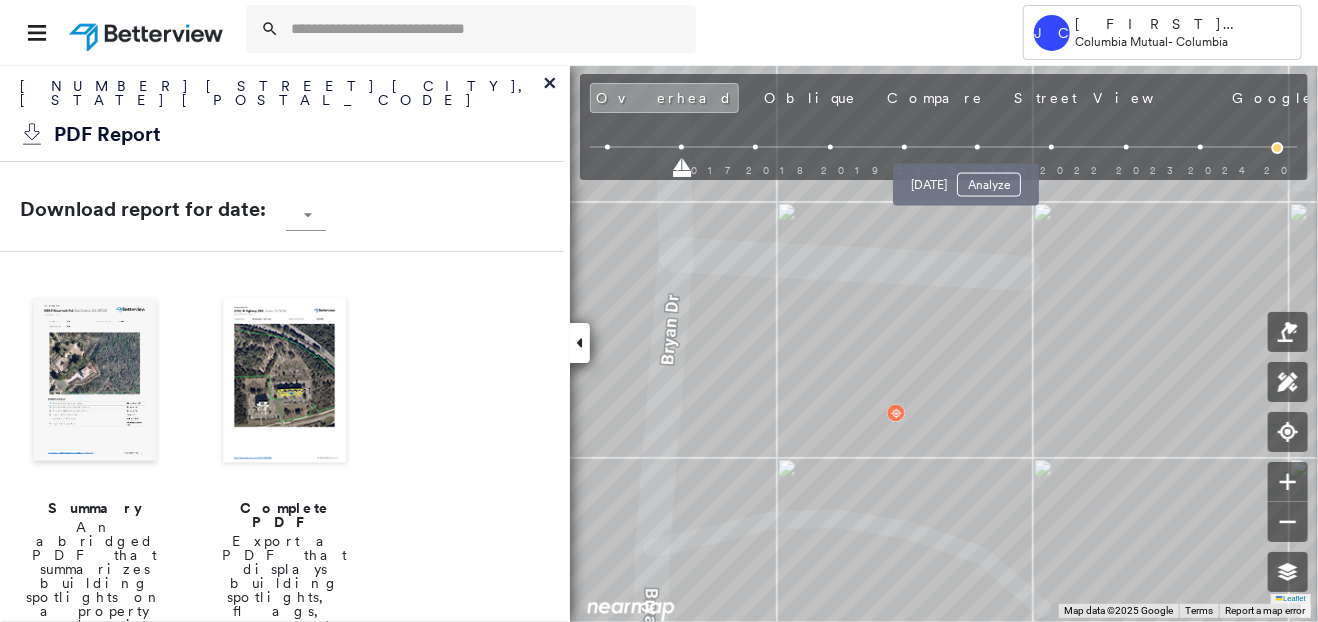 click at bounding box center (978, 147) 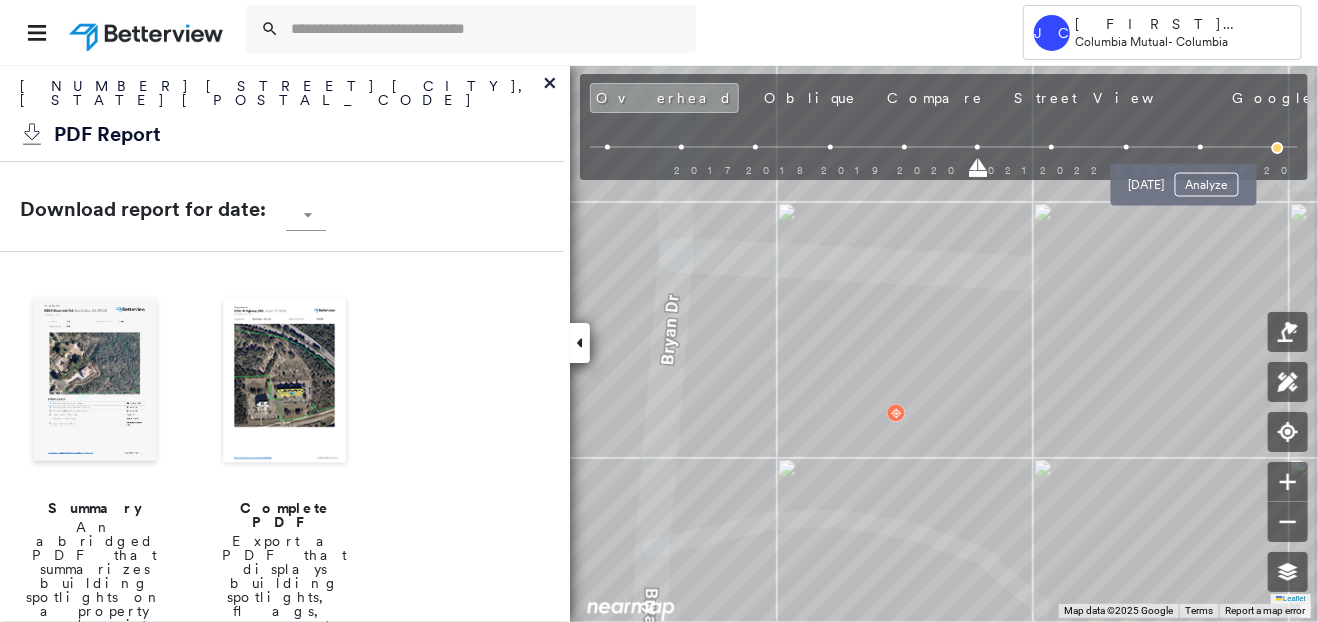 click at bounding box center [1200, 147] 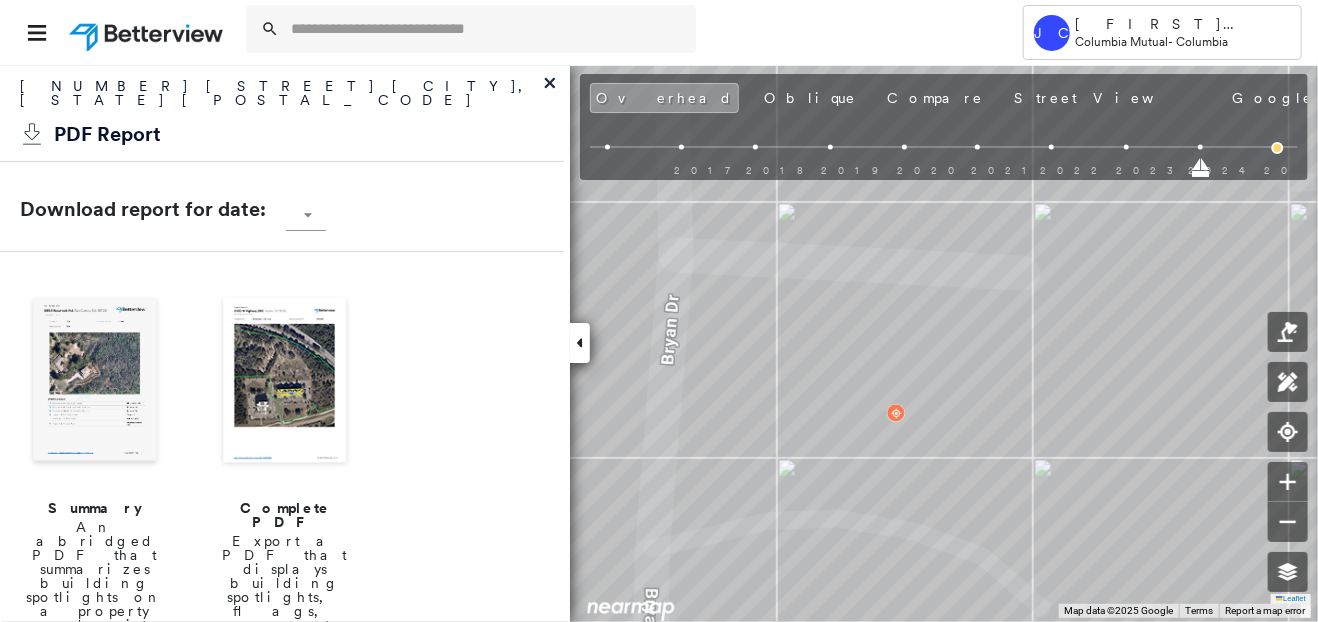 click at bounding box center [148, 33] 